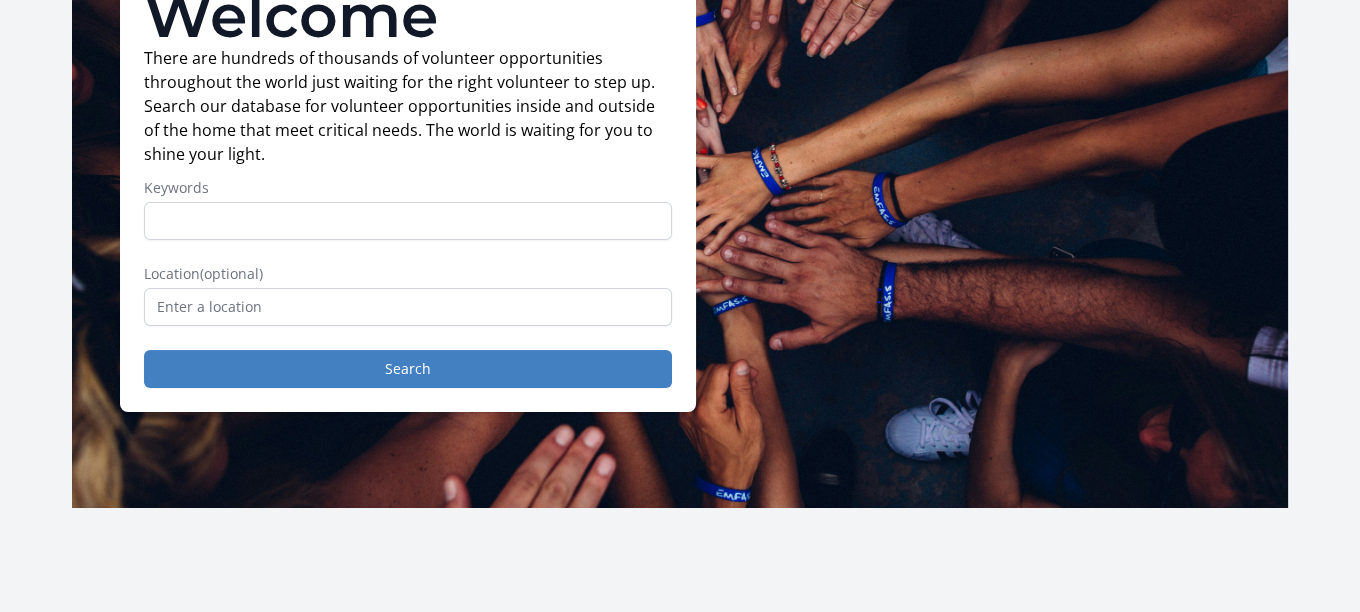 scroll, scrollTop: 200, scrollLeft: 0, axis: vertical 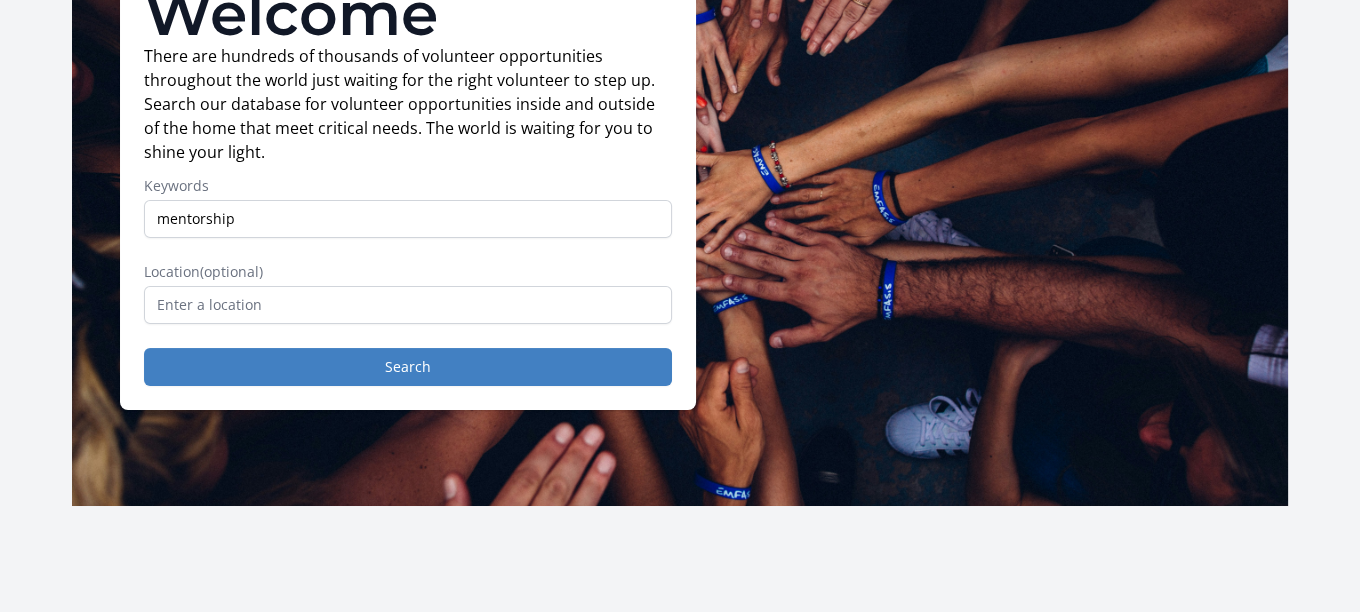 type on "mentorship" 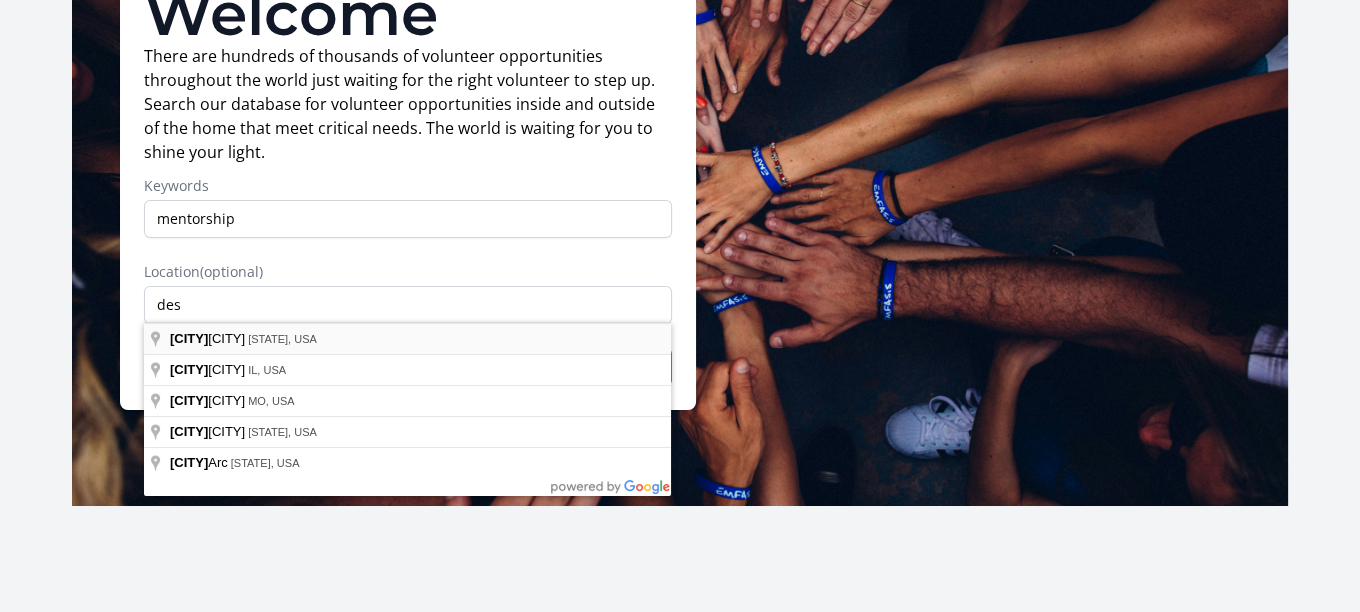 type on "[CITY], [STATE], USA" 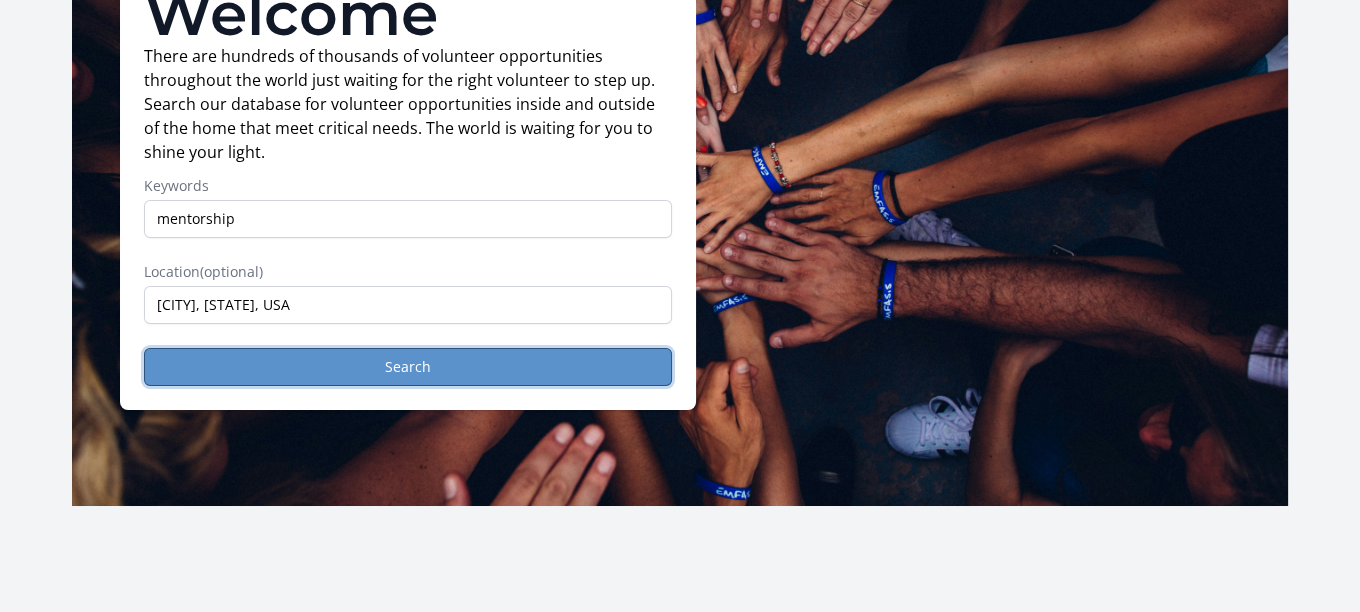 click on "Search" at bounding box center (408, 367) 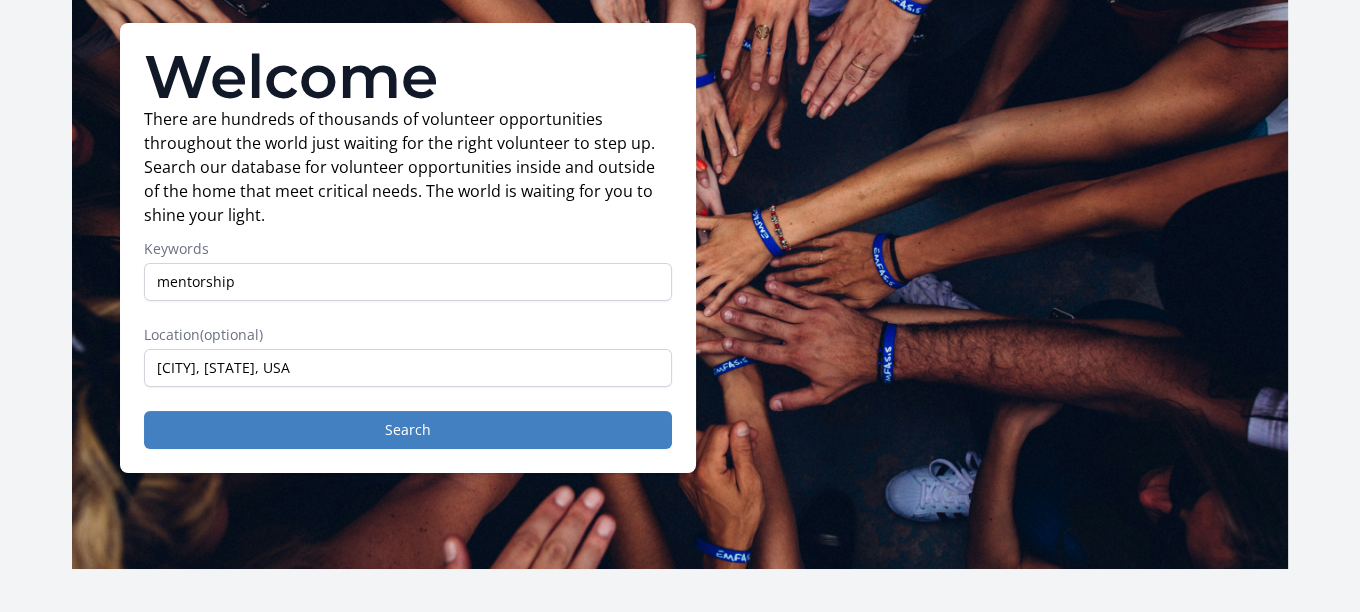 scroll, scrollTop: 0, scrollLeft: 0, axis: both 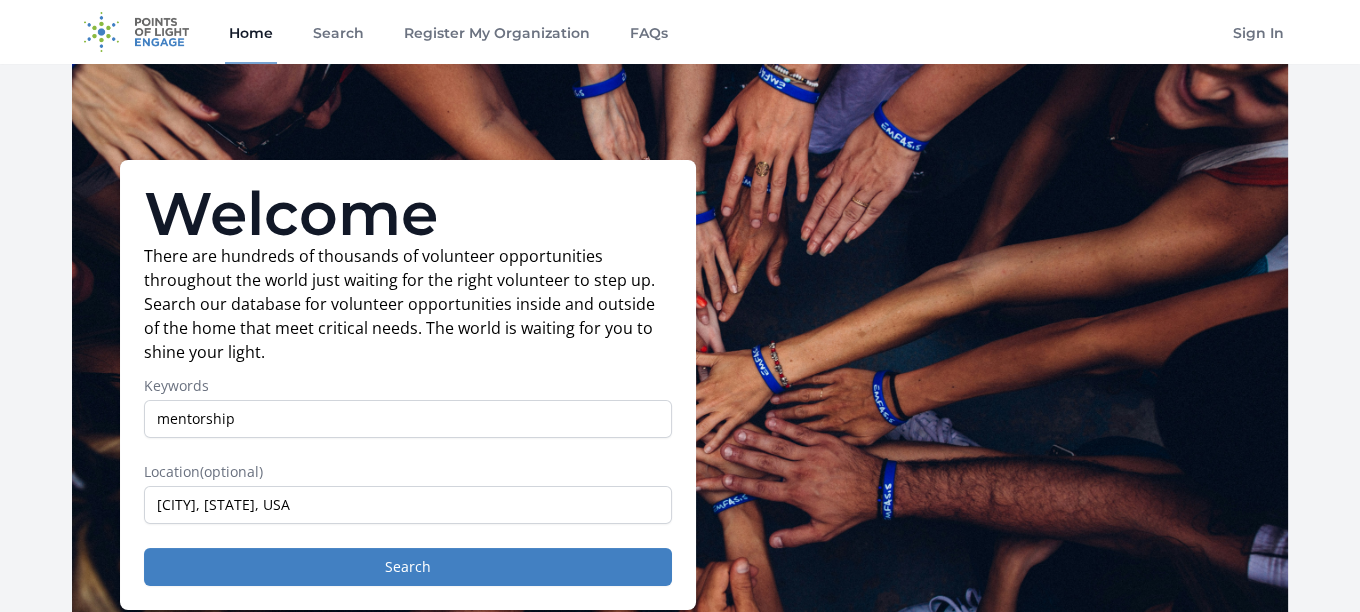 click on "Home
Search
Register My Organization
FAQs
Sign In" at bounding box center (680, 32) 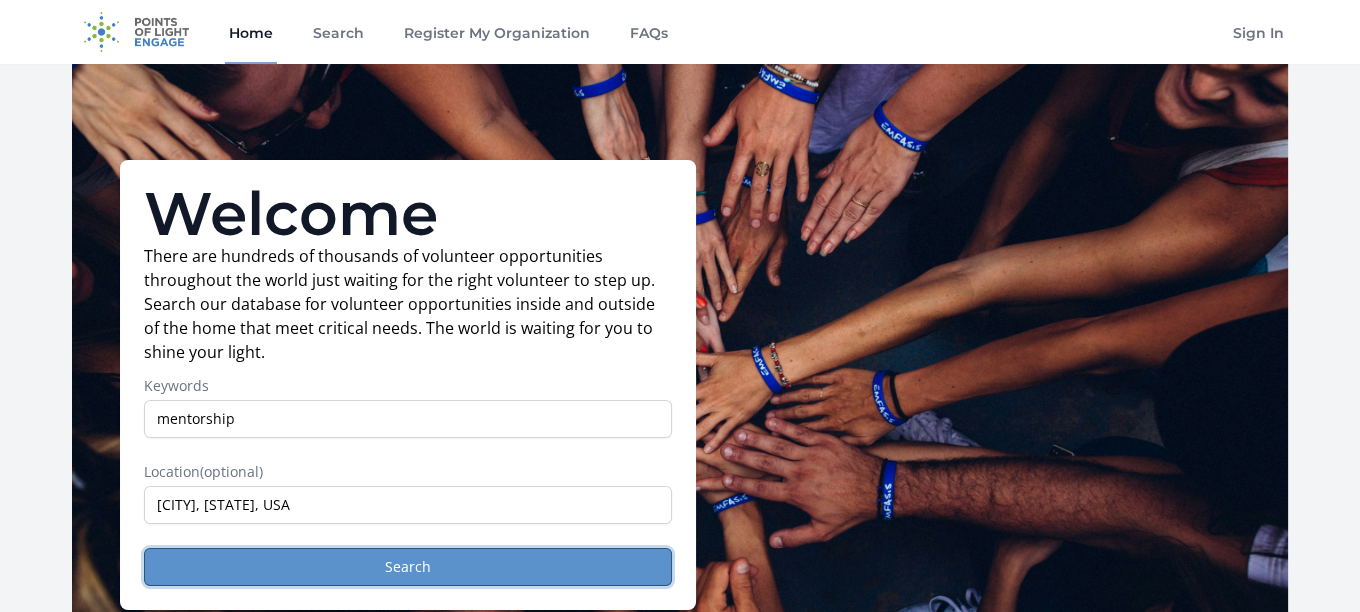 click on "Search" at bounding box center [408, 567] 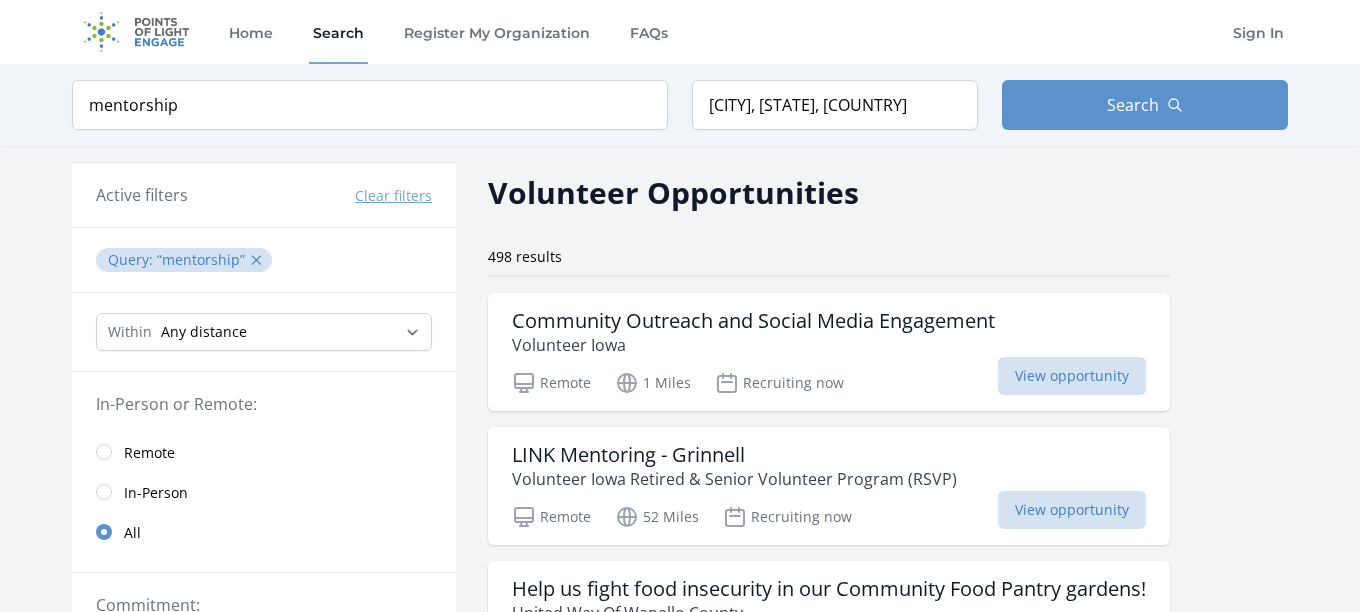 scroll, scrollTop: 0, scrollLeft: 0, axis: both 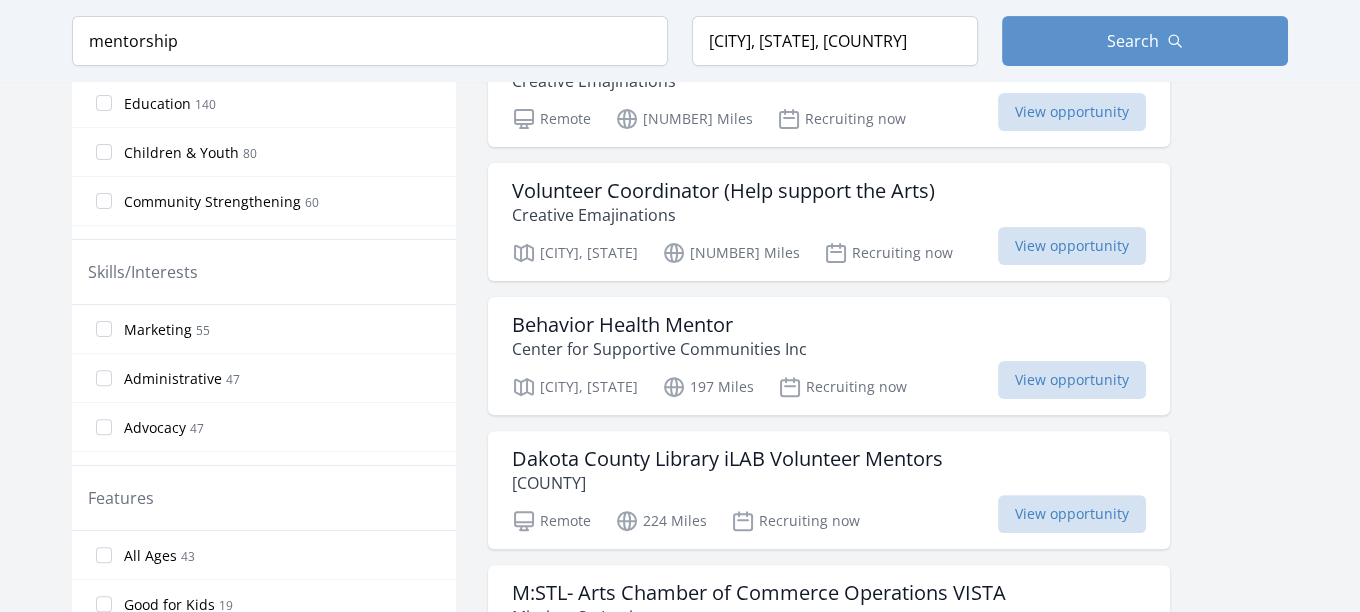 click on "Children & Youth" at bounding box center [181, 153] 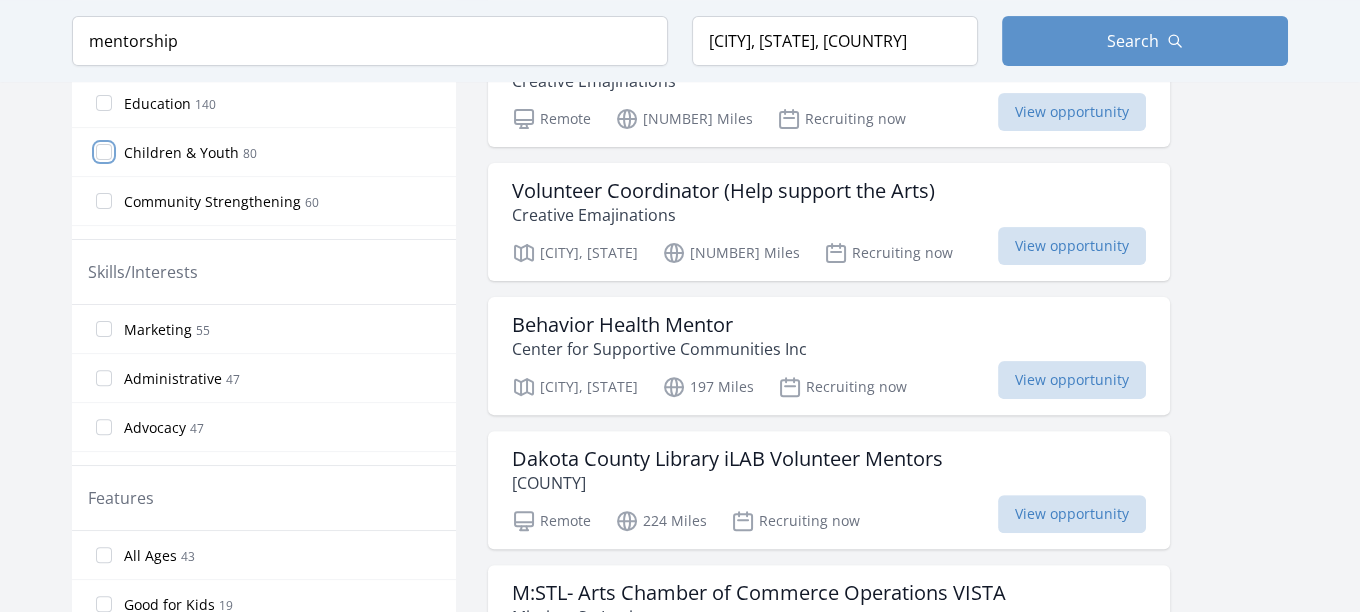 click on "Children & Youth   80" at bounding box center (104, 152) 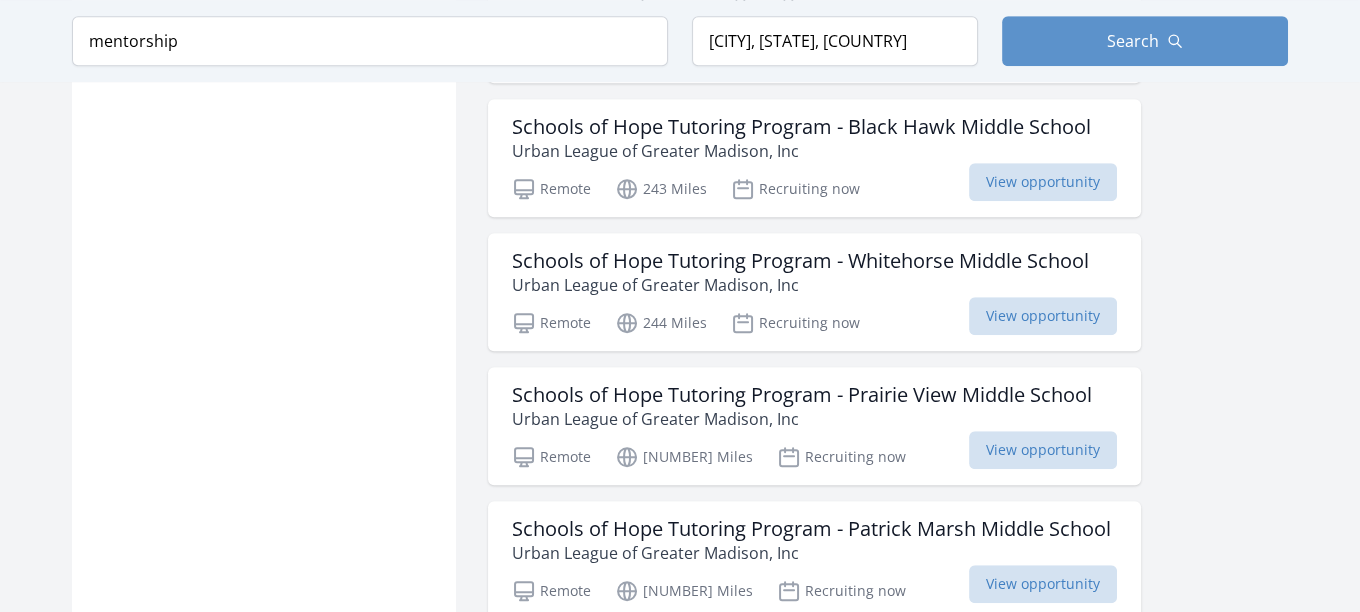 scroll, scrollTop: 1700, scrollLeft: 0, axis: vertical 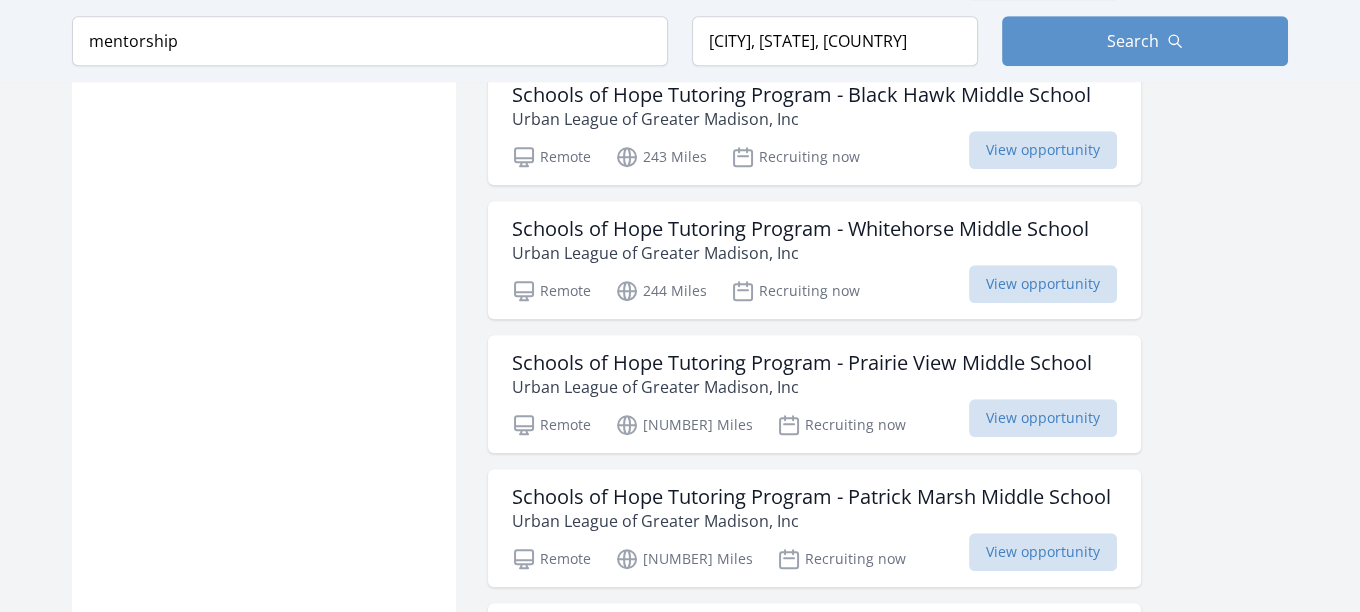 drag, startPoint x: 355, startPoint y: 1, endPoint x: 248, endPoint y: 295, distance: 312.86578 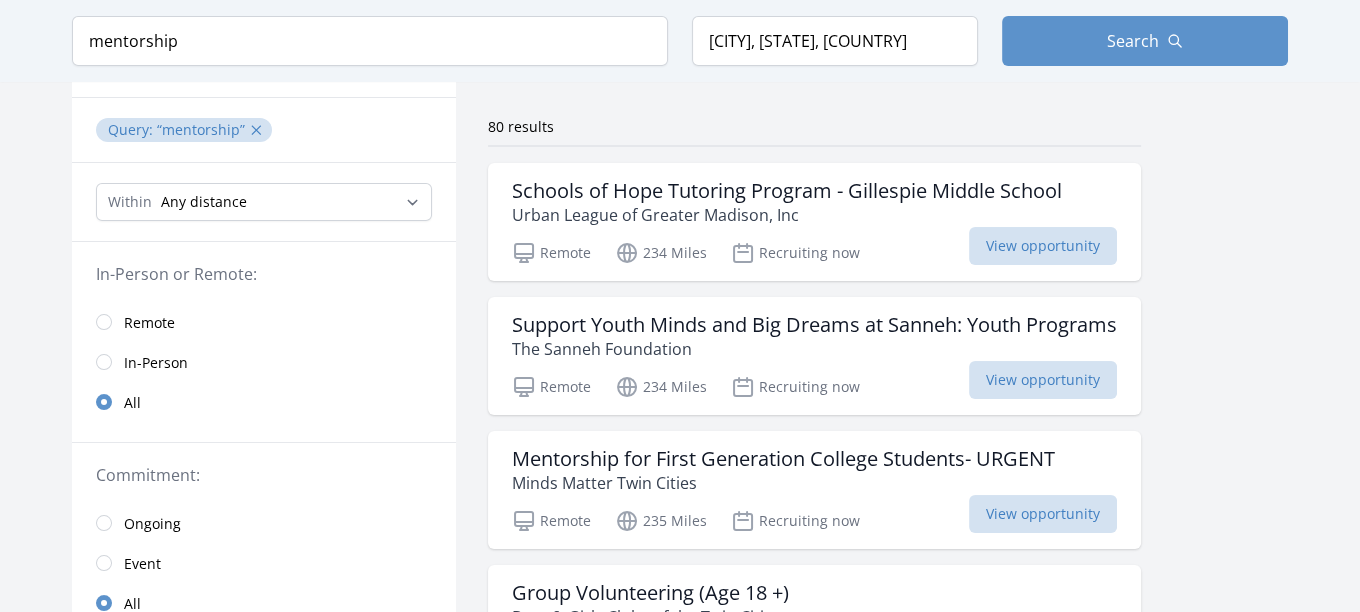 scroll, scrollTop: 0, scrollLeft: 0, axis: both 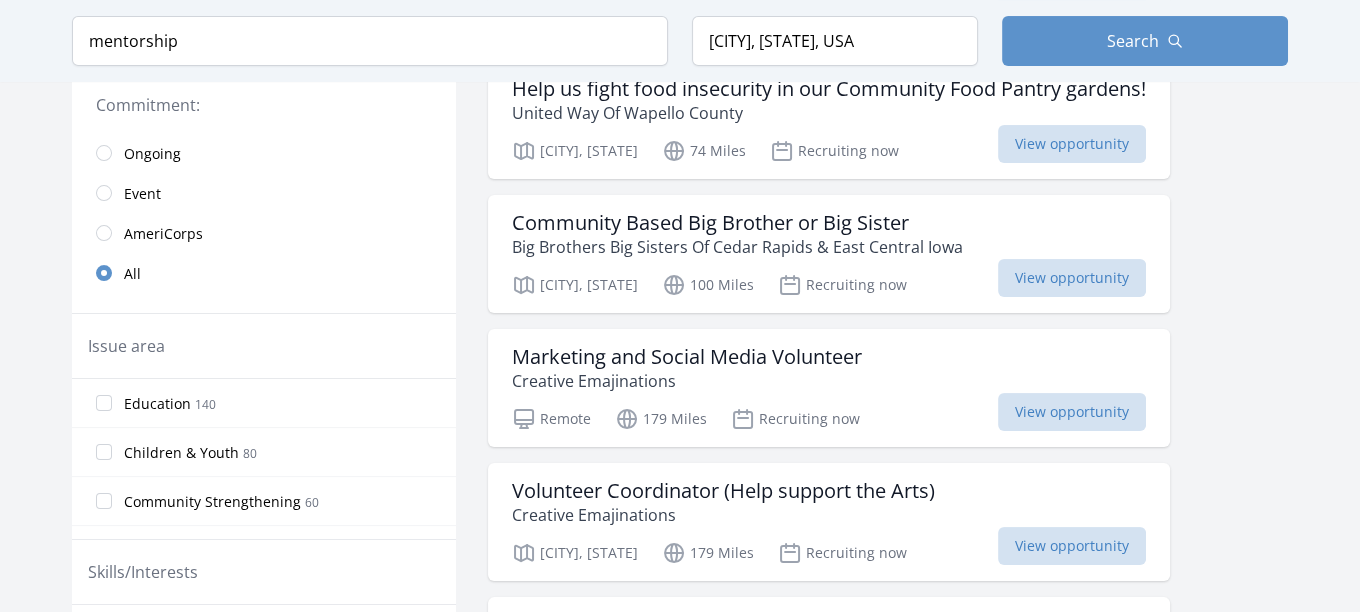 click on "Children & Youth" at bounding box center [181, 453] 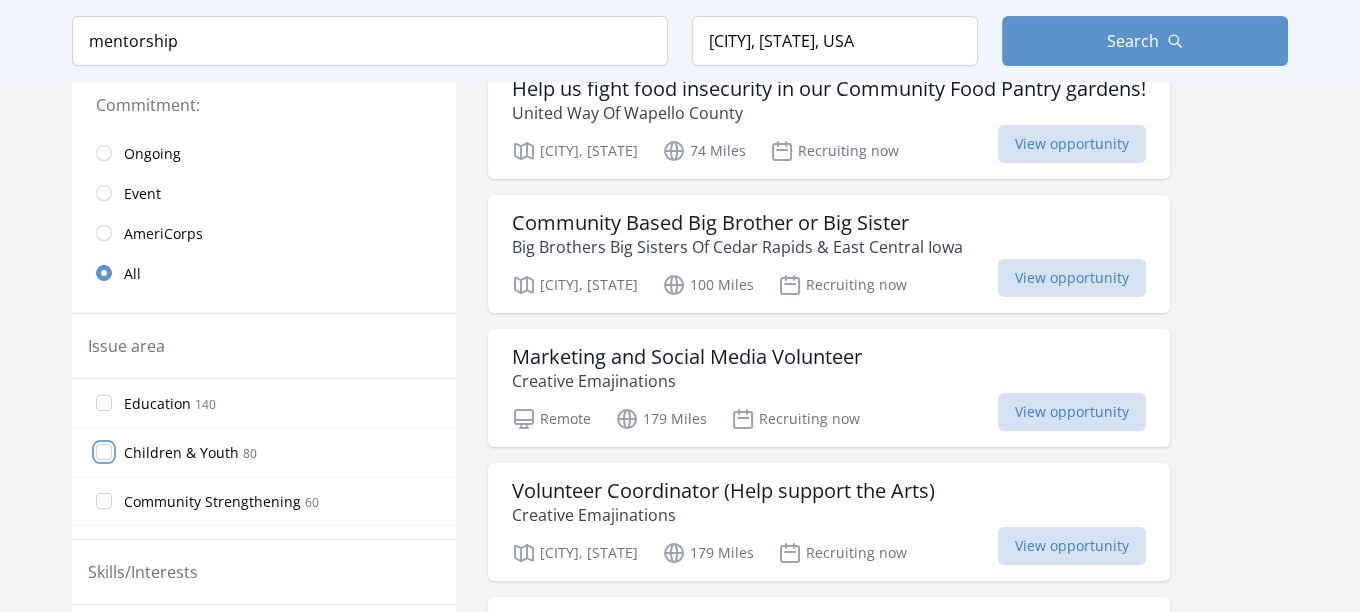 click on "Children & Youth   80" at bounding box center [104, 452] 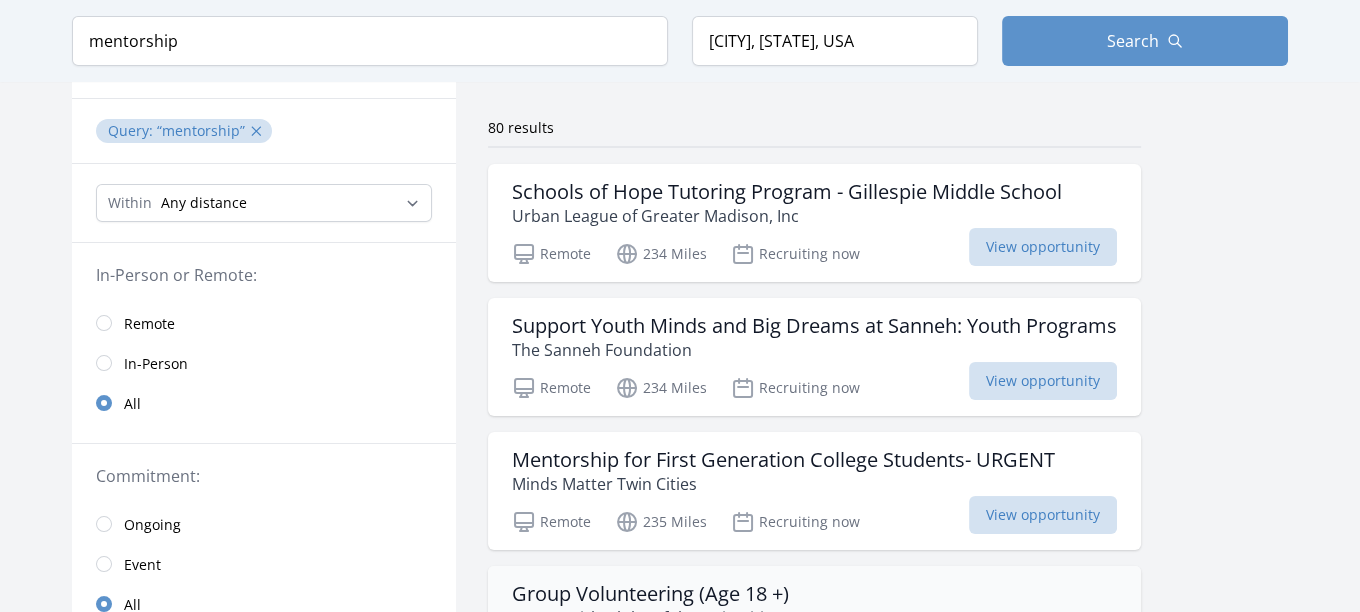 scroll, scrollTop: 0, scrollLeft: 0, axis: both 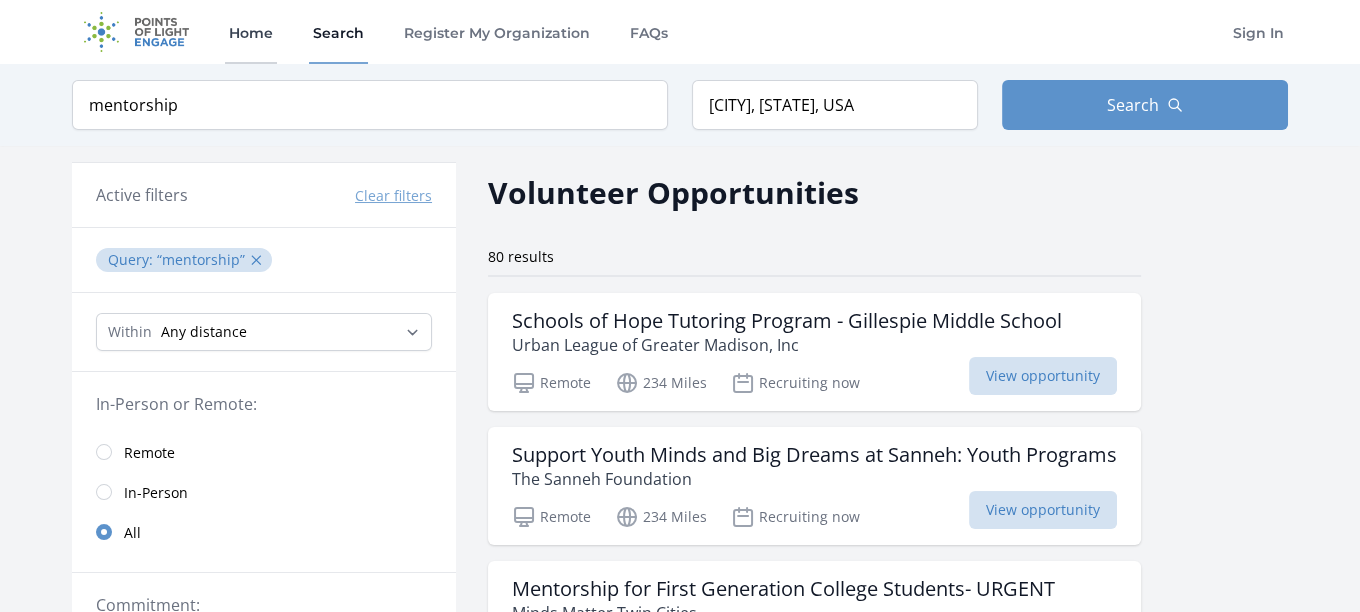 click on "Home" at bounding box center (251, 32) 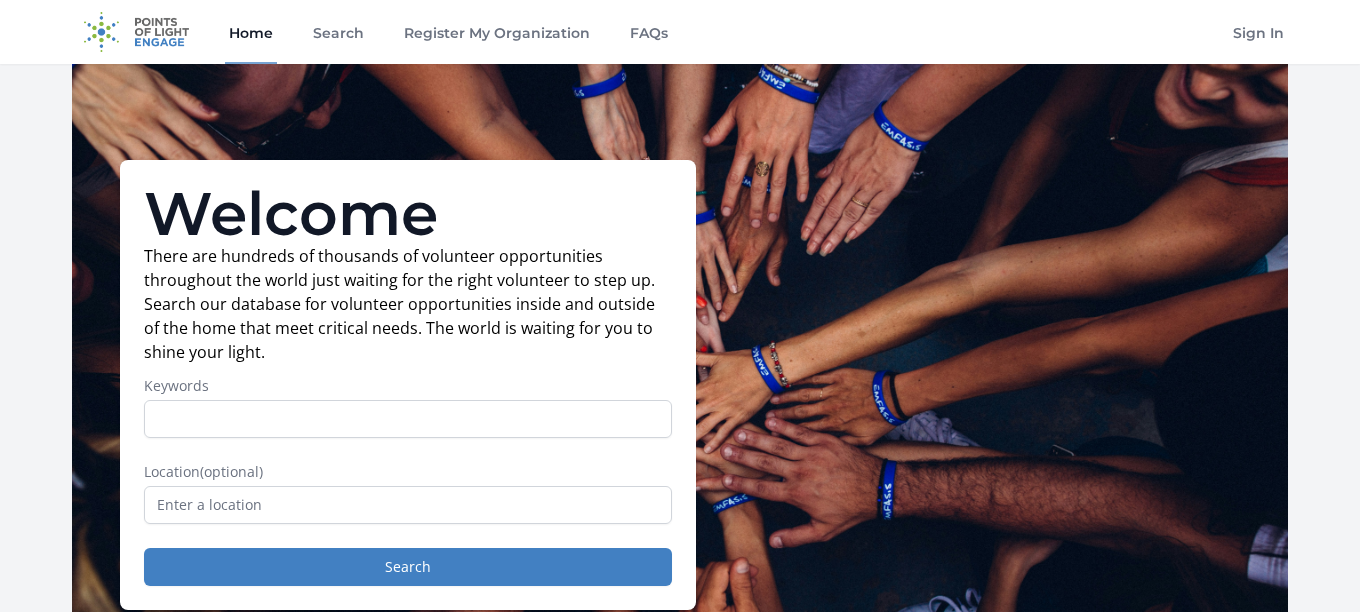 scroll, scrollTop: 0, scrollLeft: 0, axis: both 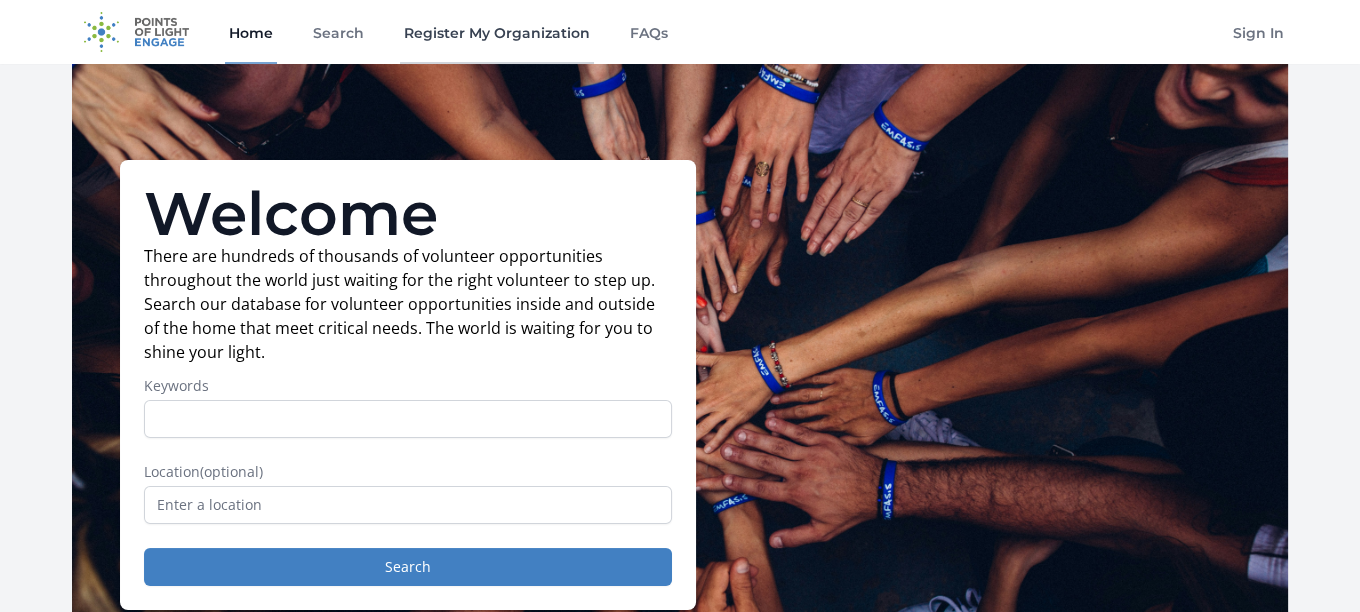 click on "Register My Organization" at bounding box center [497, 32] 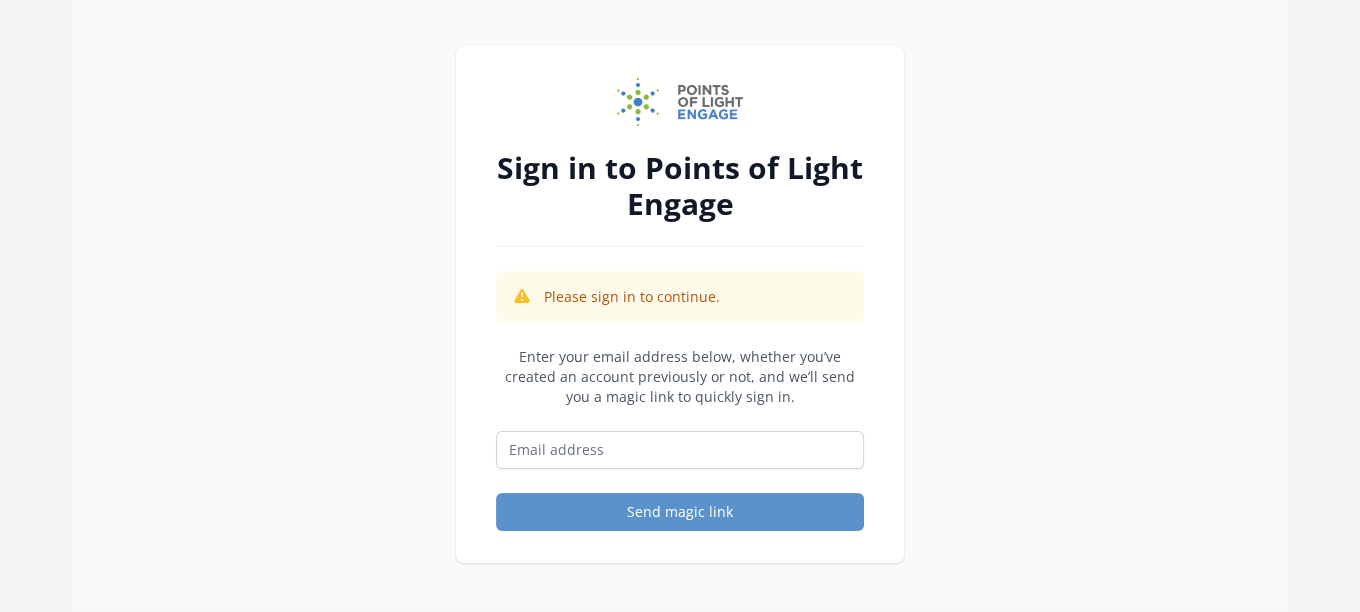scroll, scrollTop: 100, scrollLeft: 0, axis: vertical 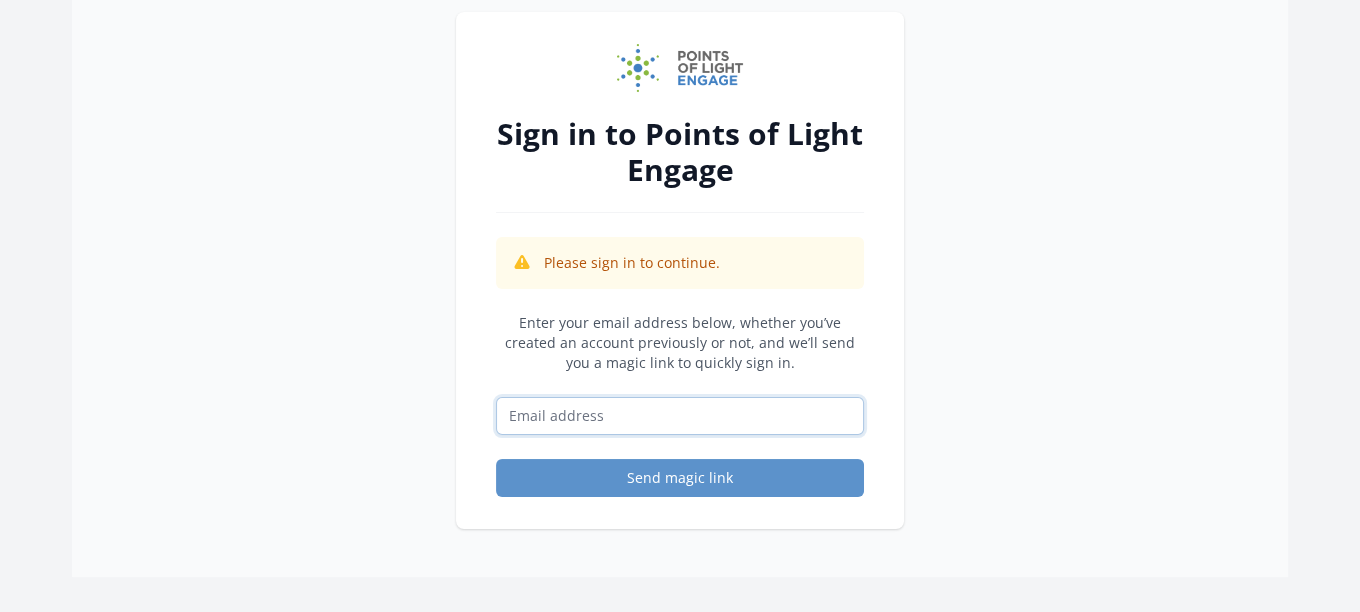 click at bounding box center [680, 416] 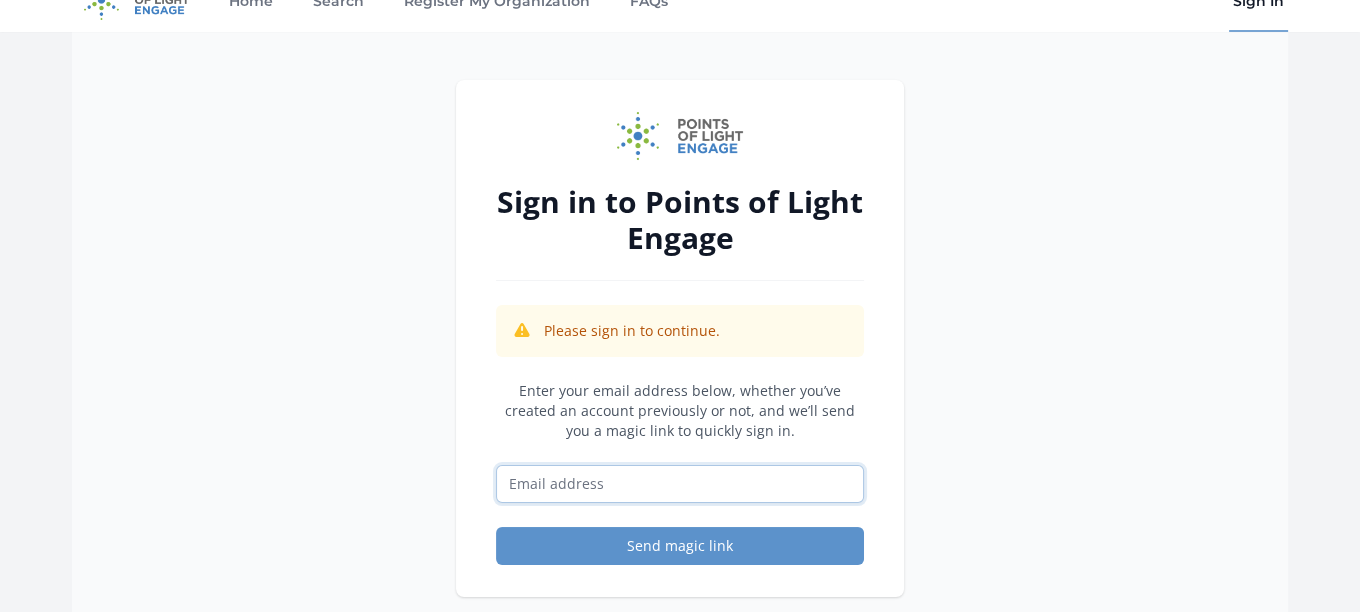 scroll, scrollTop: 0, scrollLeft: 0, axis: both 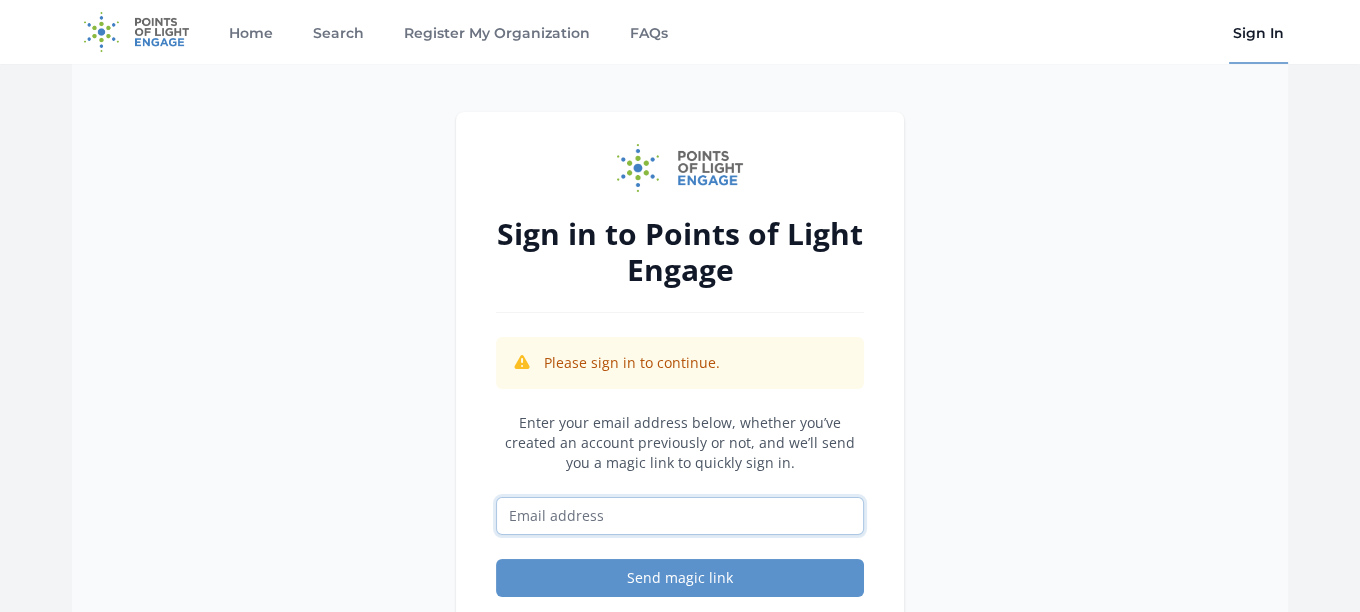click at bounding box center (680, 516) 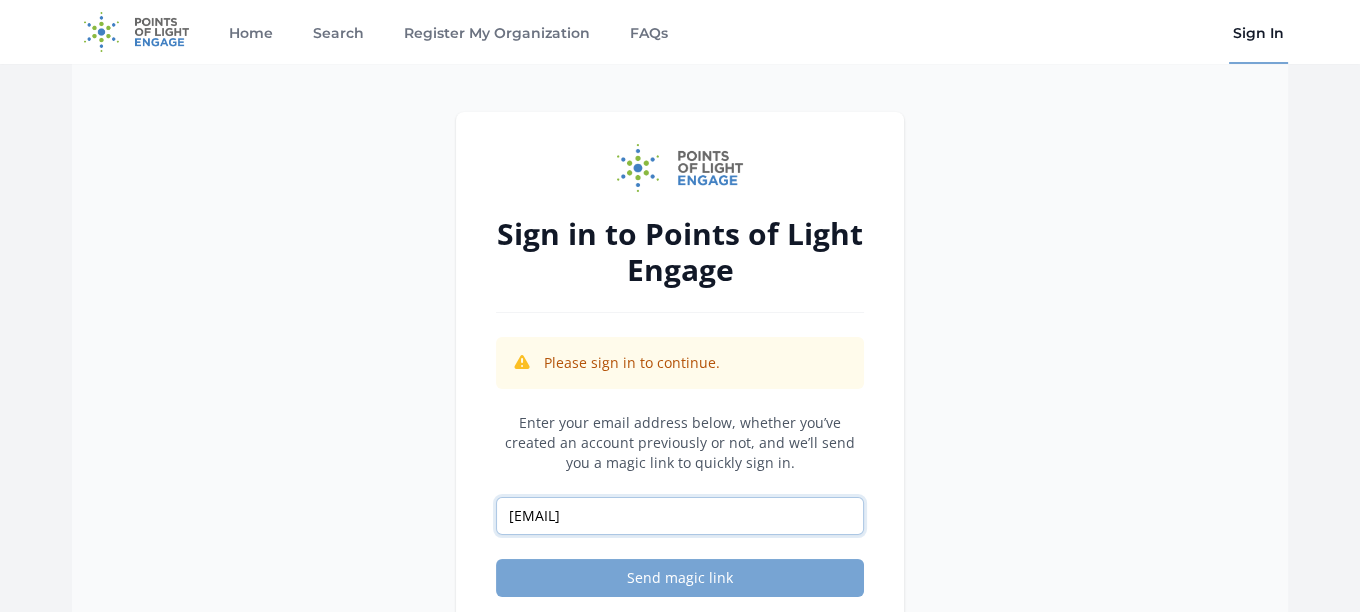 type on "[EMAIL]" 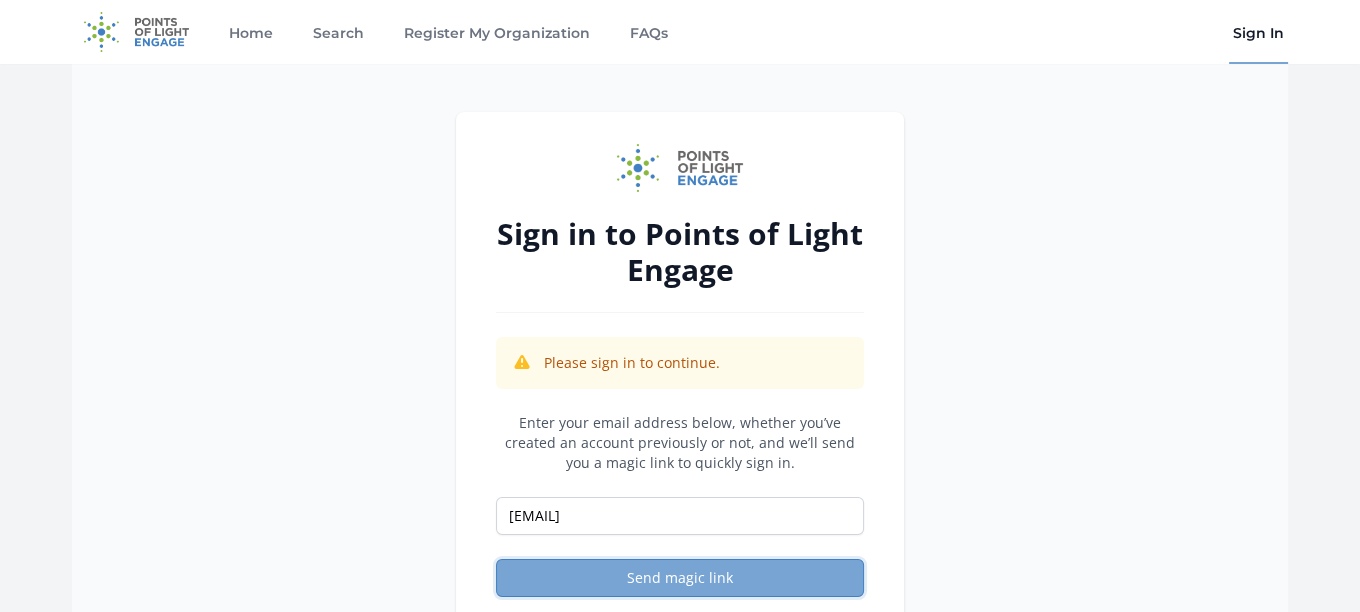 click on "Send magic link" at bounding box center [680, 578] 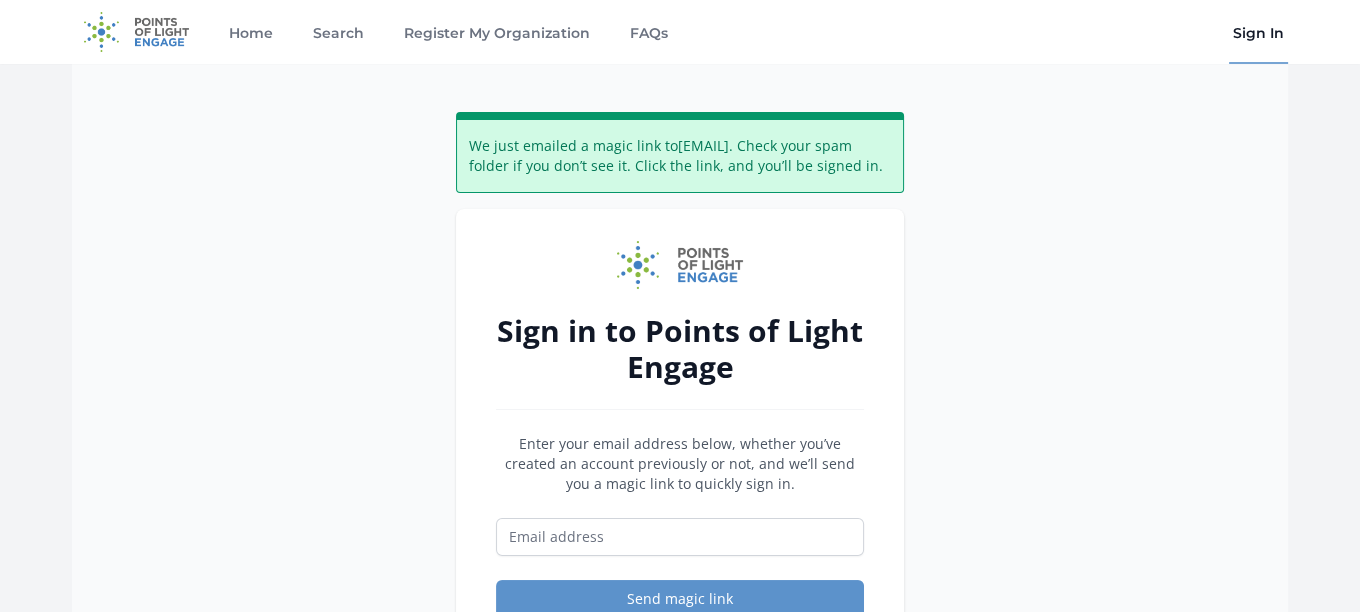 scroll, scrollTop: 200, scrollLeft: 0, axis: vertical 